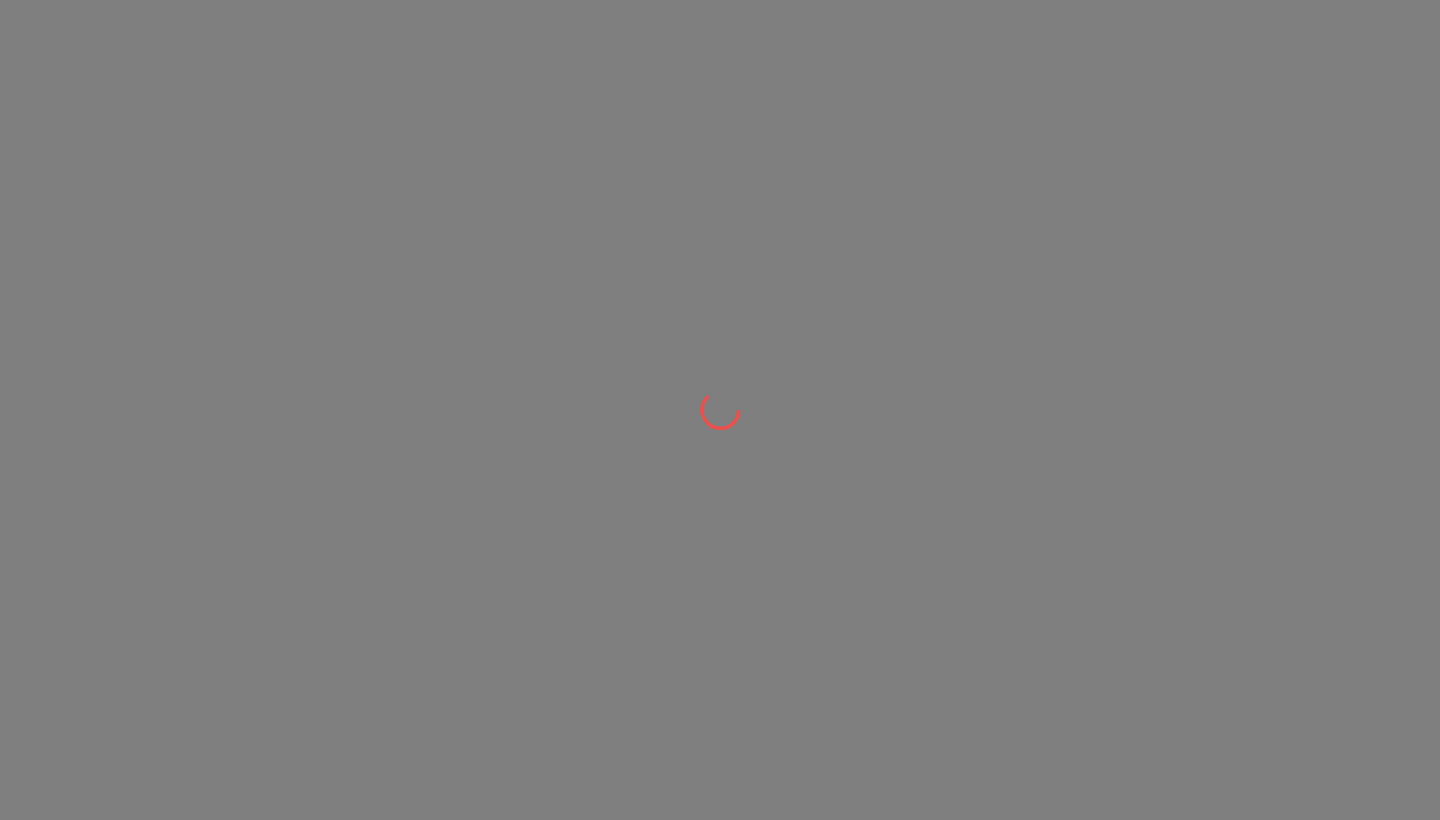 scroll, scrollTop: 0, scrollLeft: 0, axis: both 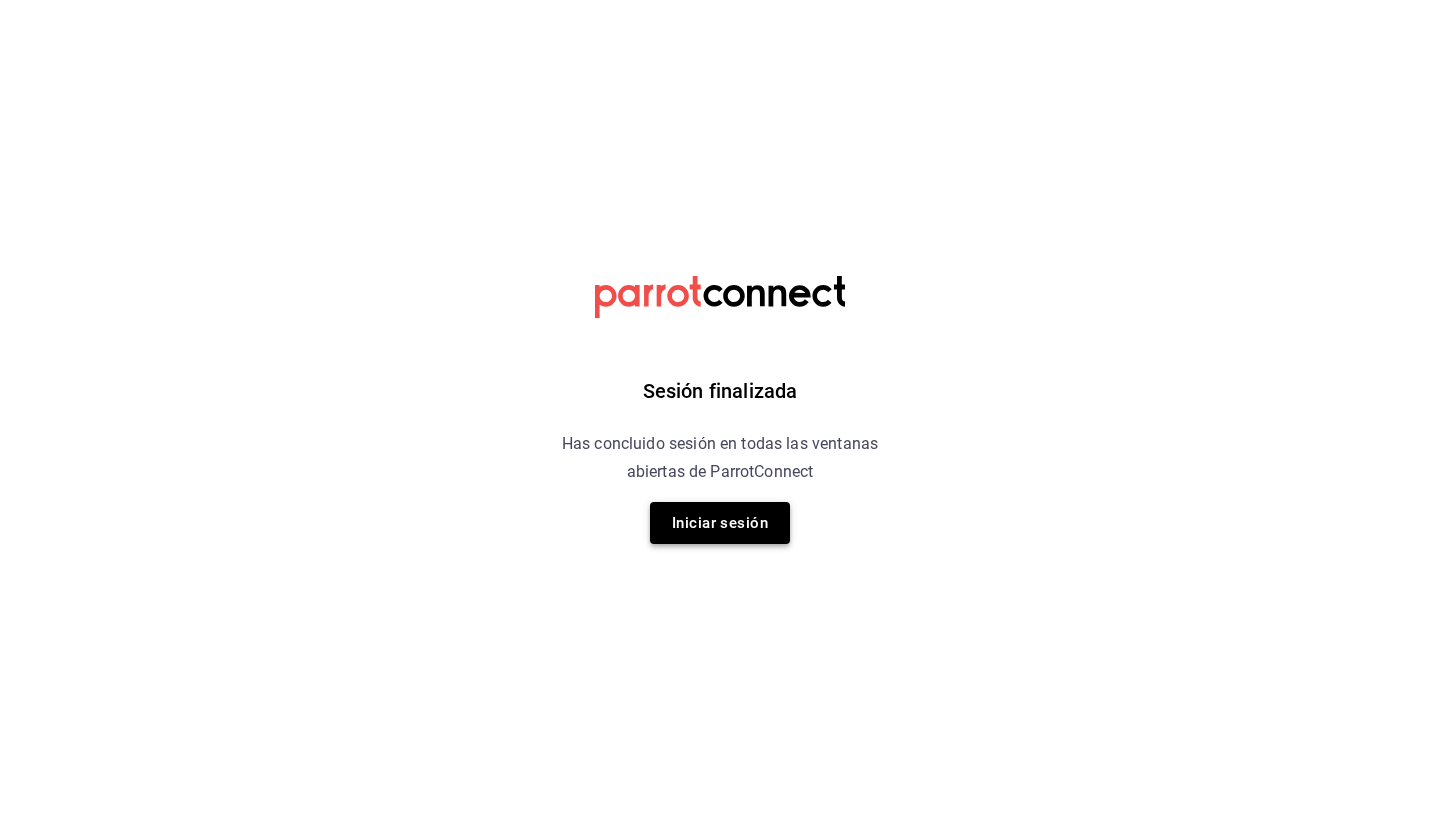 click on "Iniciar sesión" at bounding box center [720, 523] 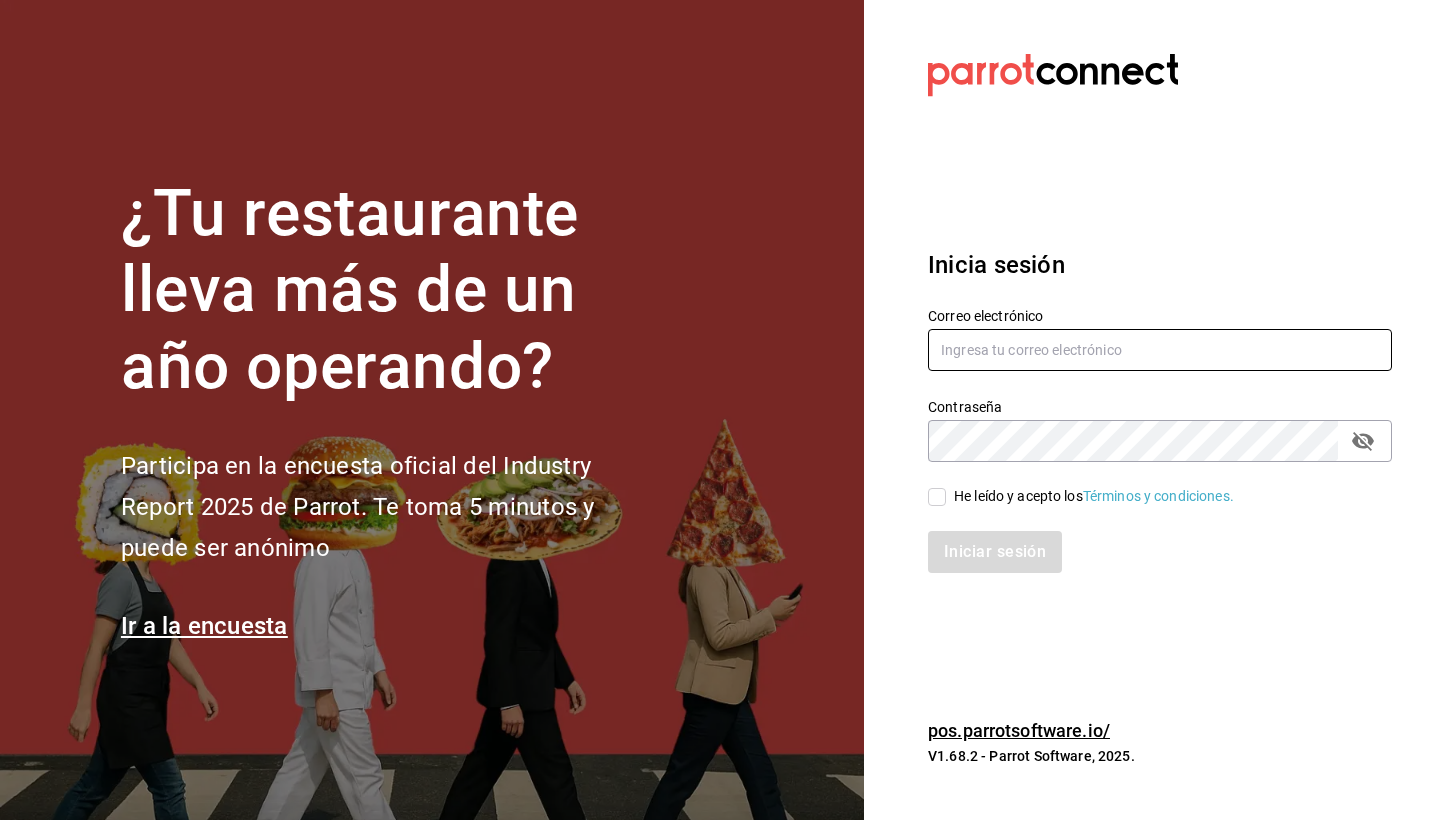 type on "antonio_zamoraga@hotmail.com" 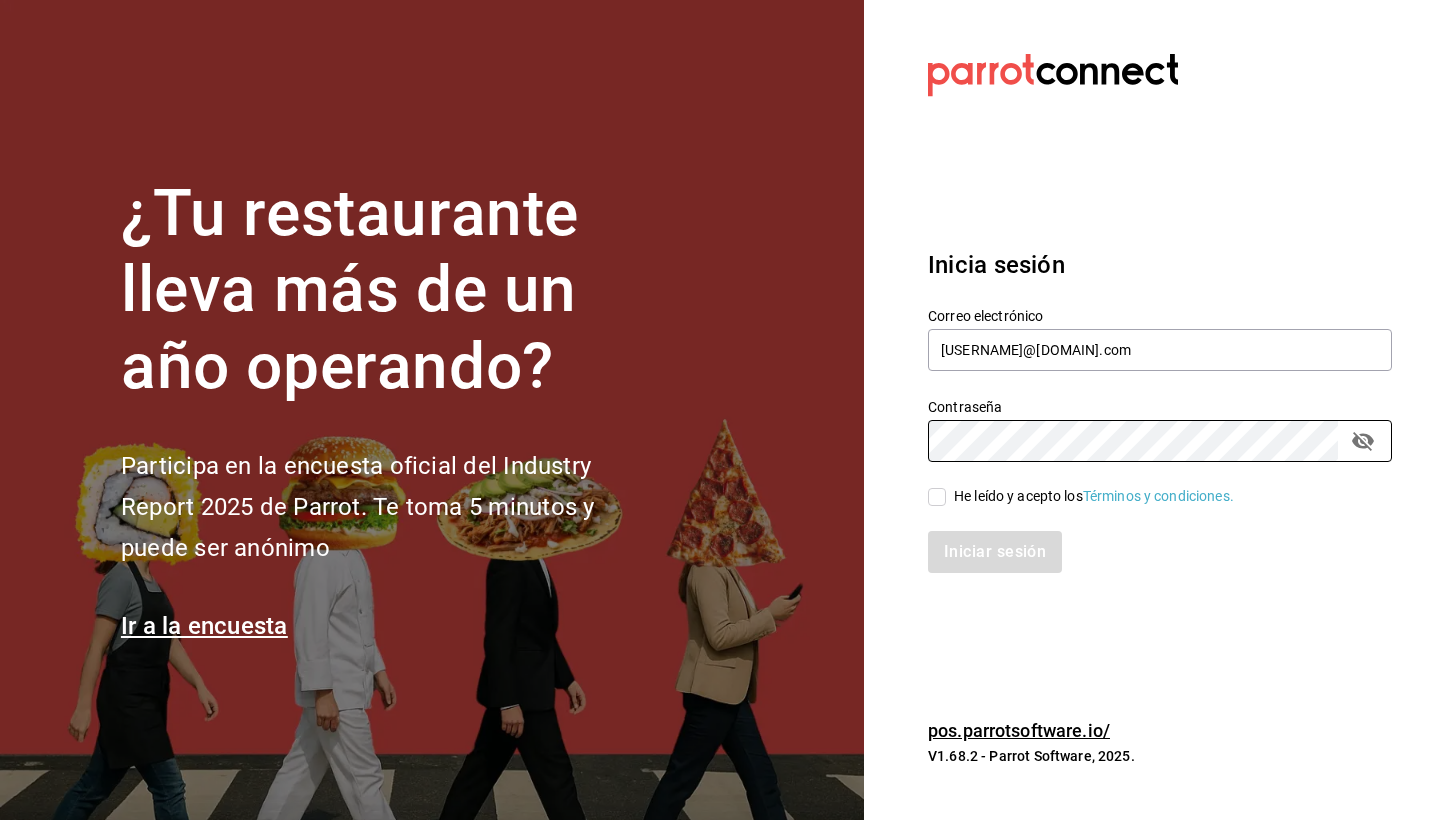 click on "He leído y acepto los  Términos y condiciones." at bounding box center [1081, 496] 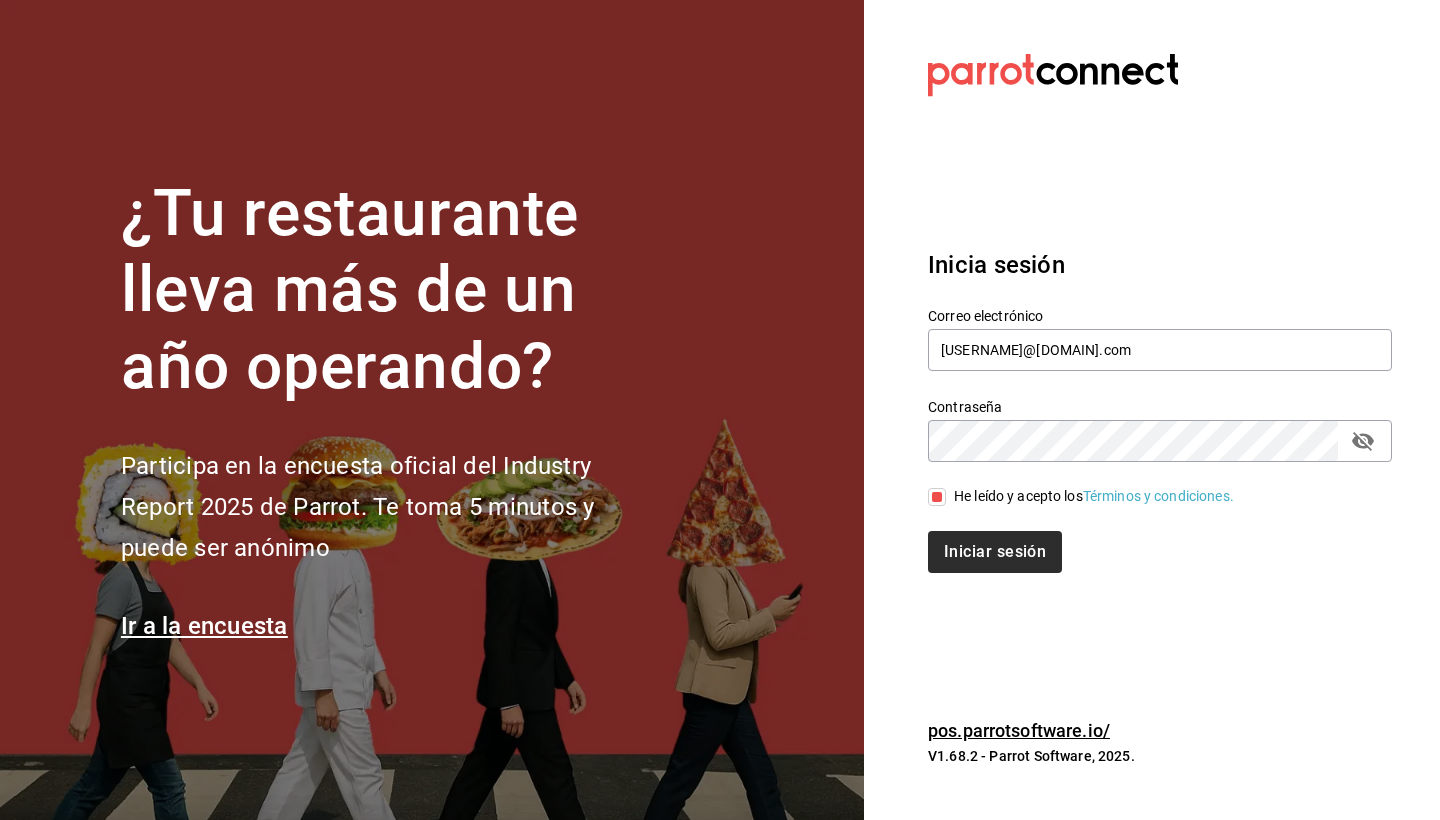 click on "Iniciar sesión" at bounding box center (995, 552) 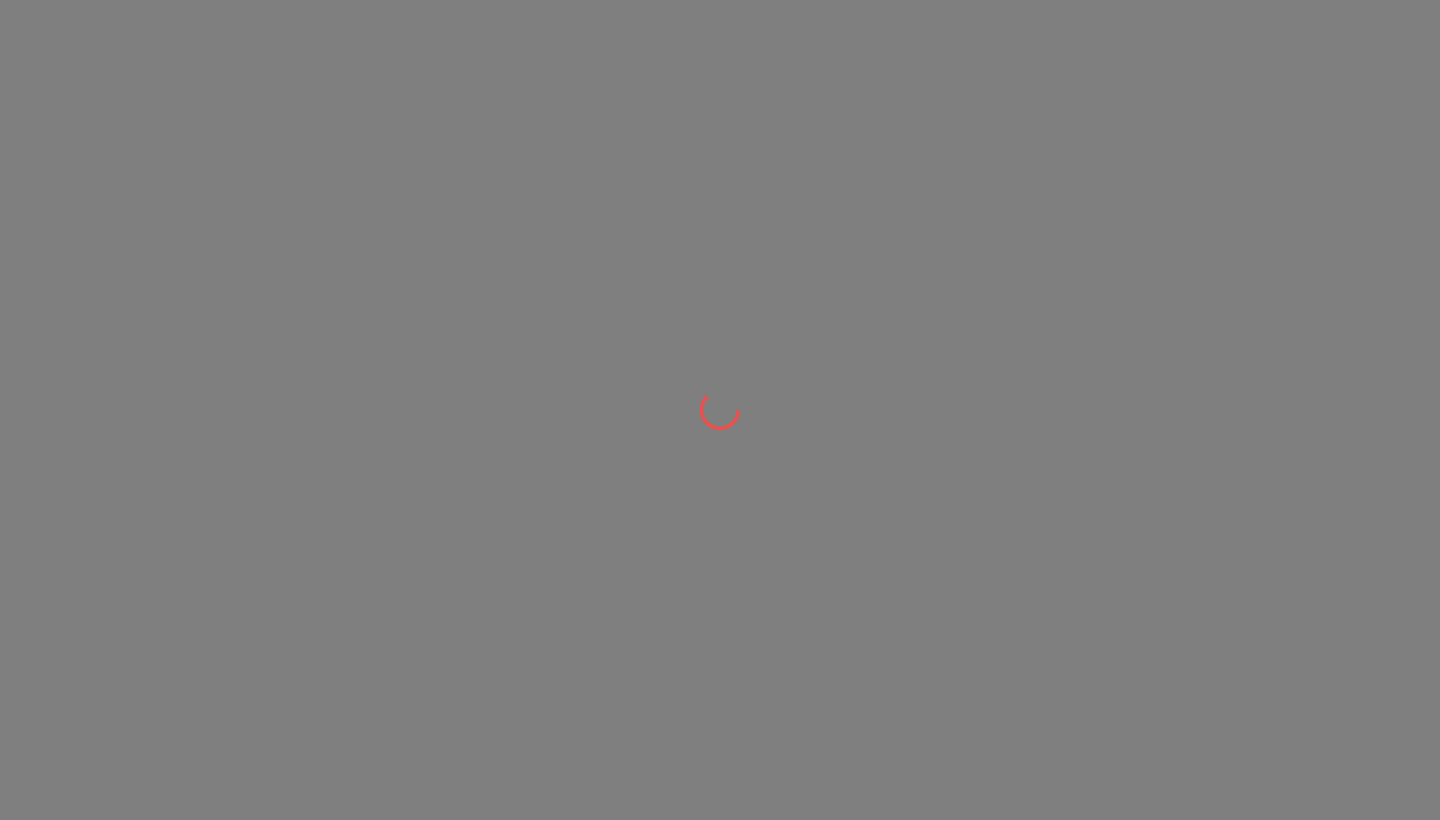 scroll, scrollTop: 0, scrollLeft: 0, axis: both 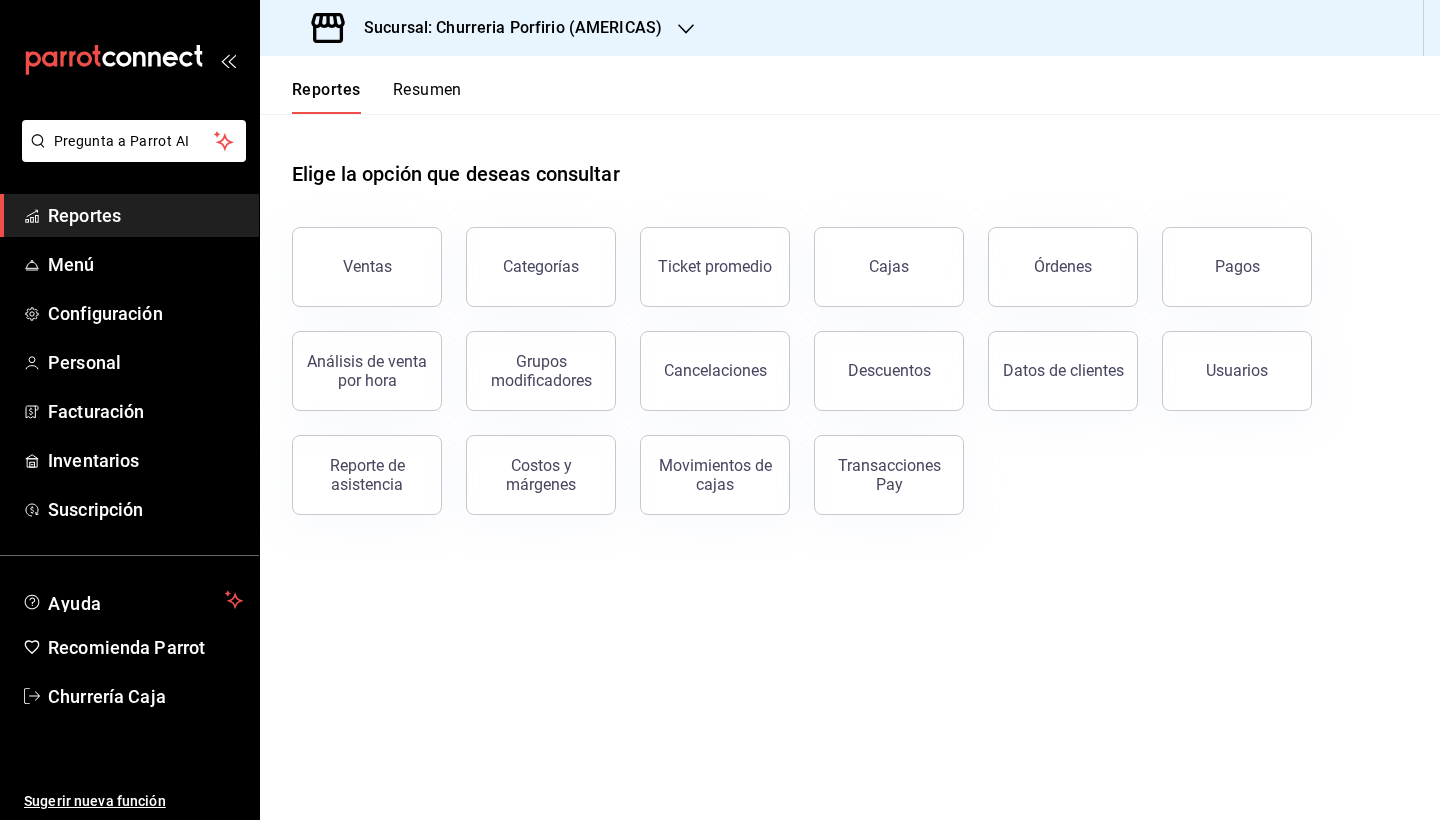 click on "Sucursal: Churreria Porfirio (AMERICAS)" at bounding box center (505, 28) 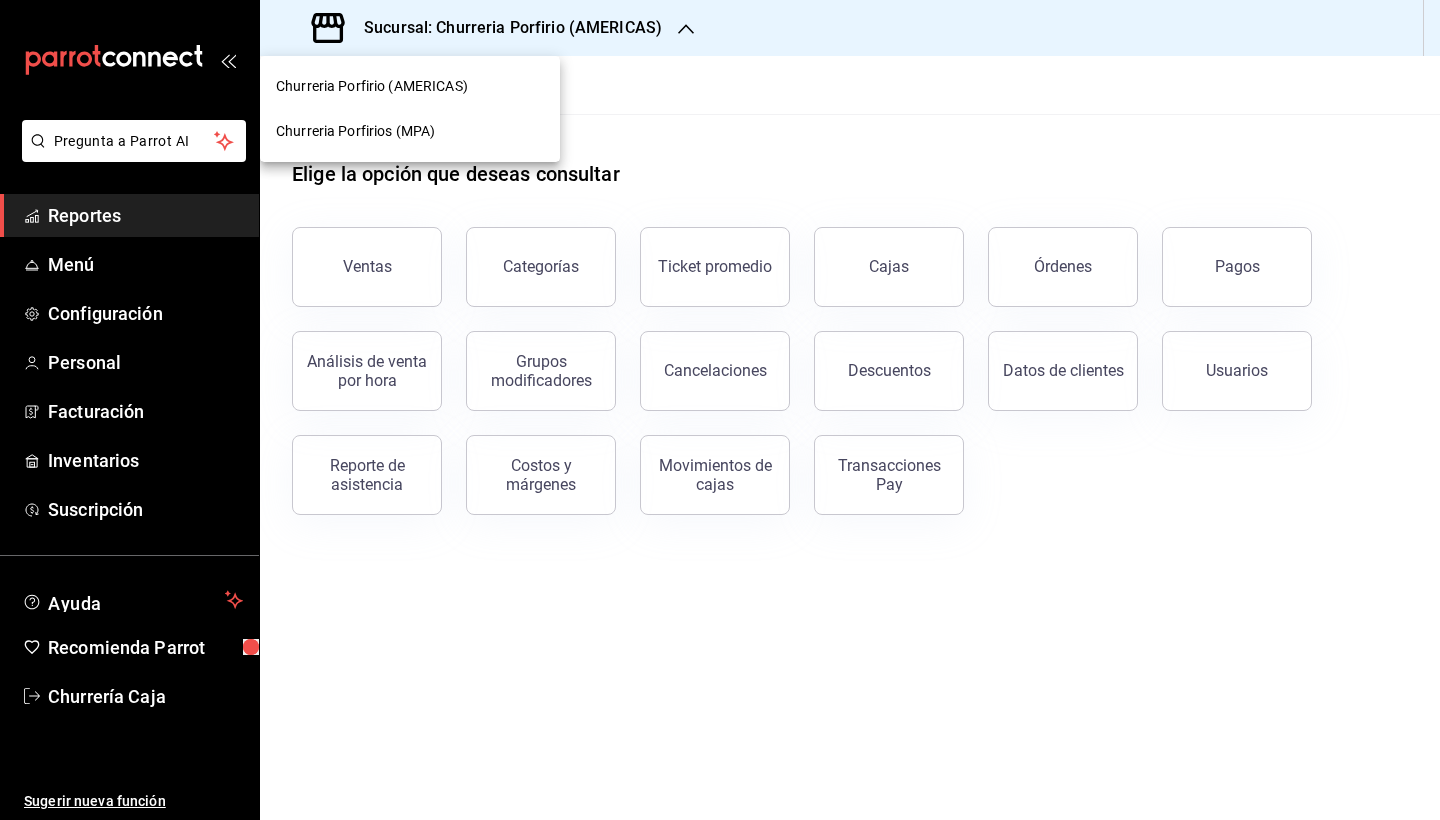 click on "Churreria Porfirios (MPA)" at bounding box center (410, 131) 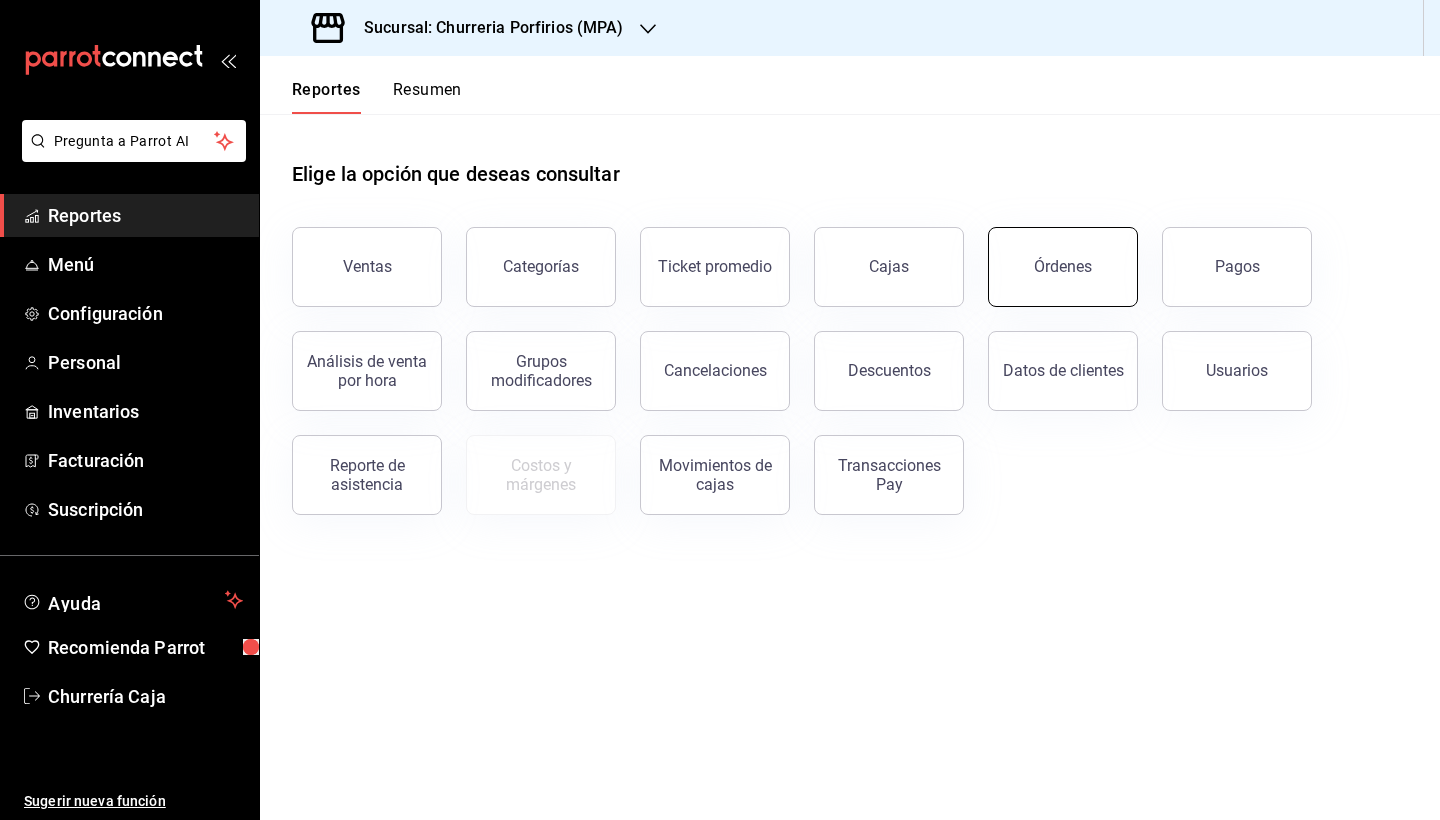 click on "Órdenes" at bounding box center [1063, 266] 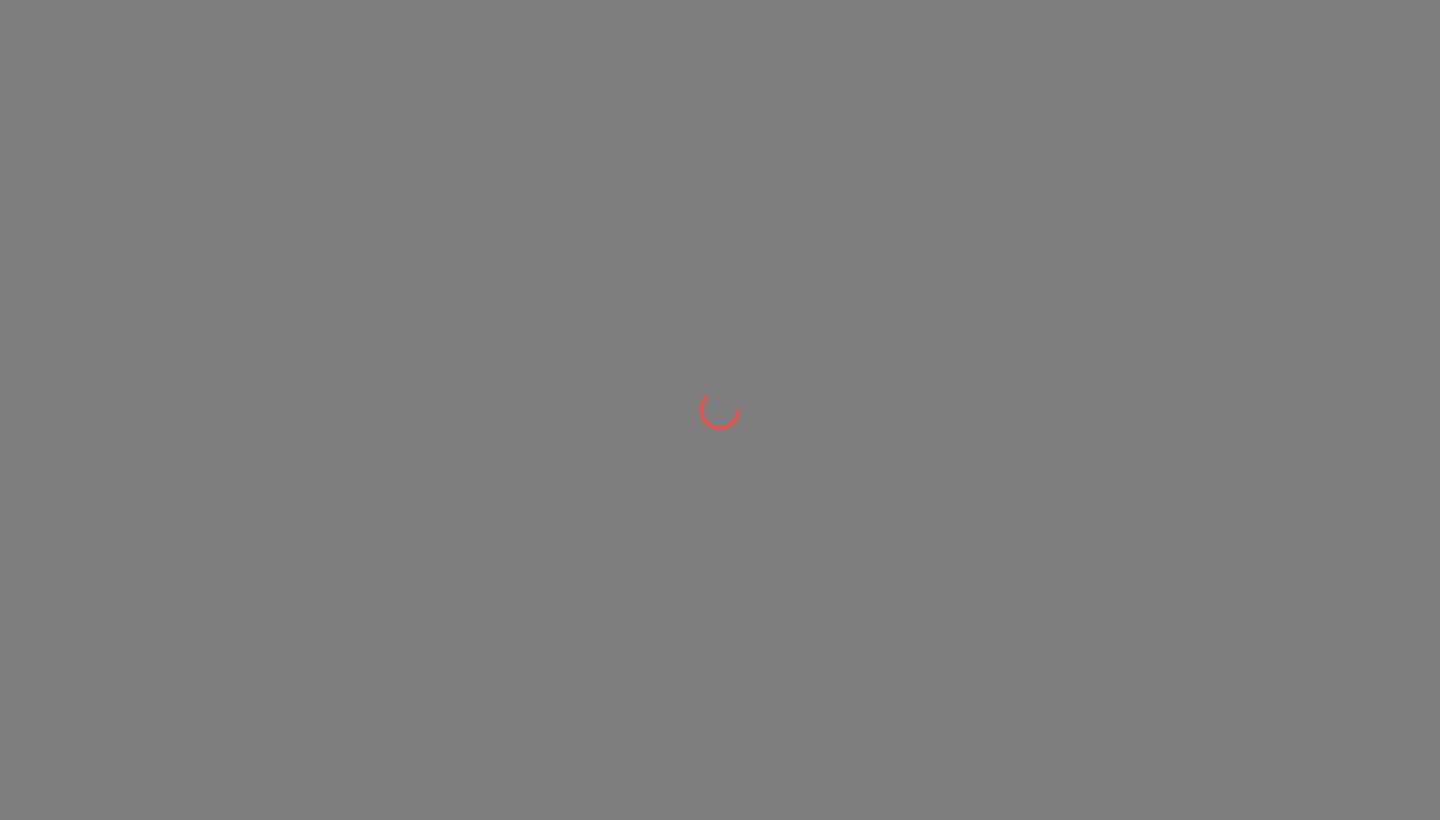 scroll, scrollTop: 0, scrollLeft: 0, axis: both 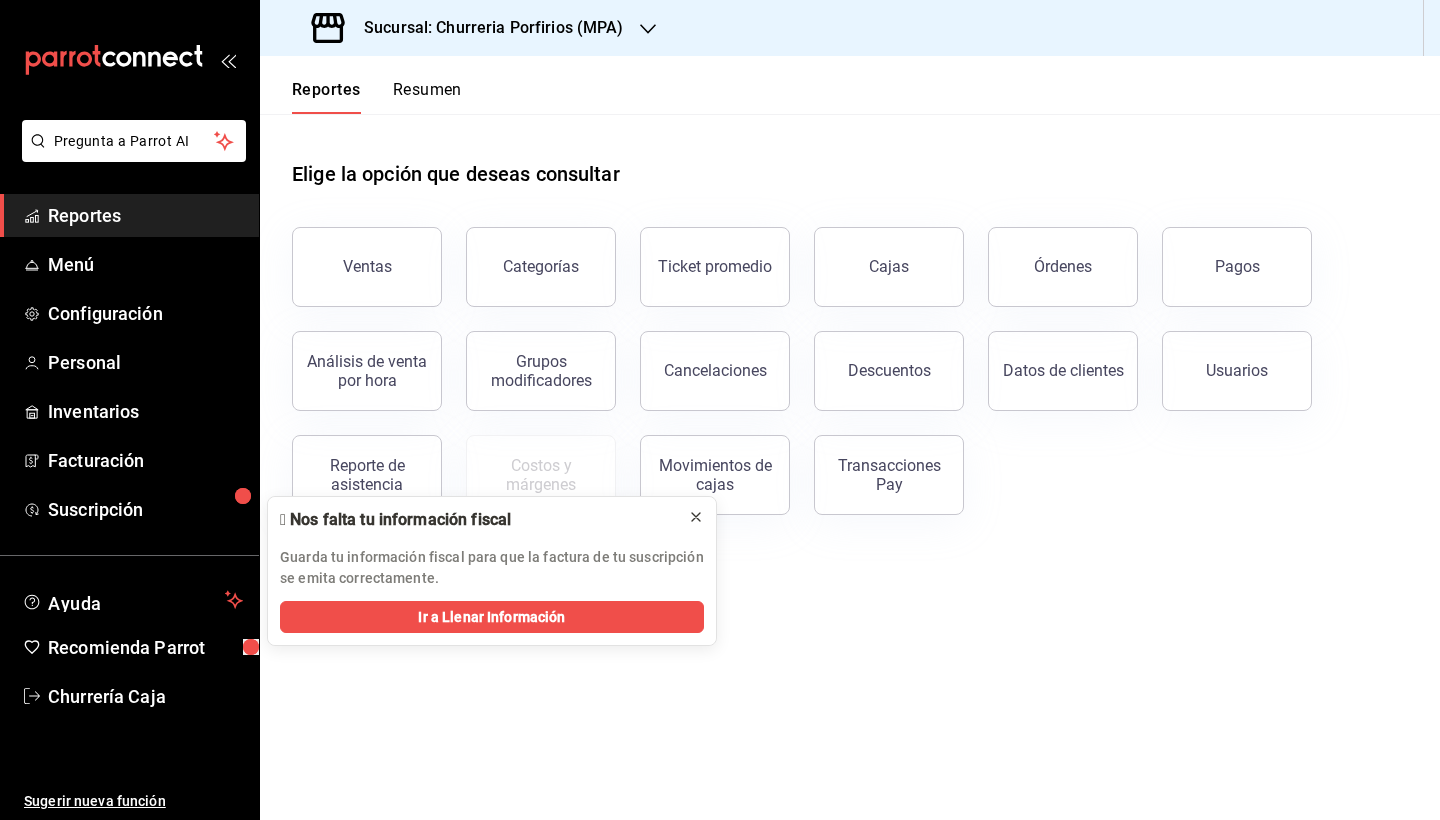 click 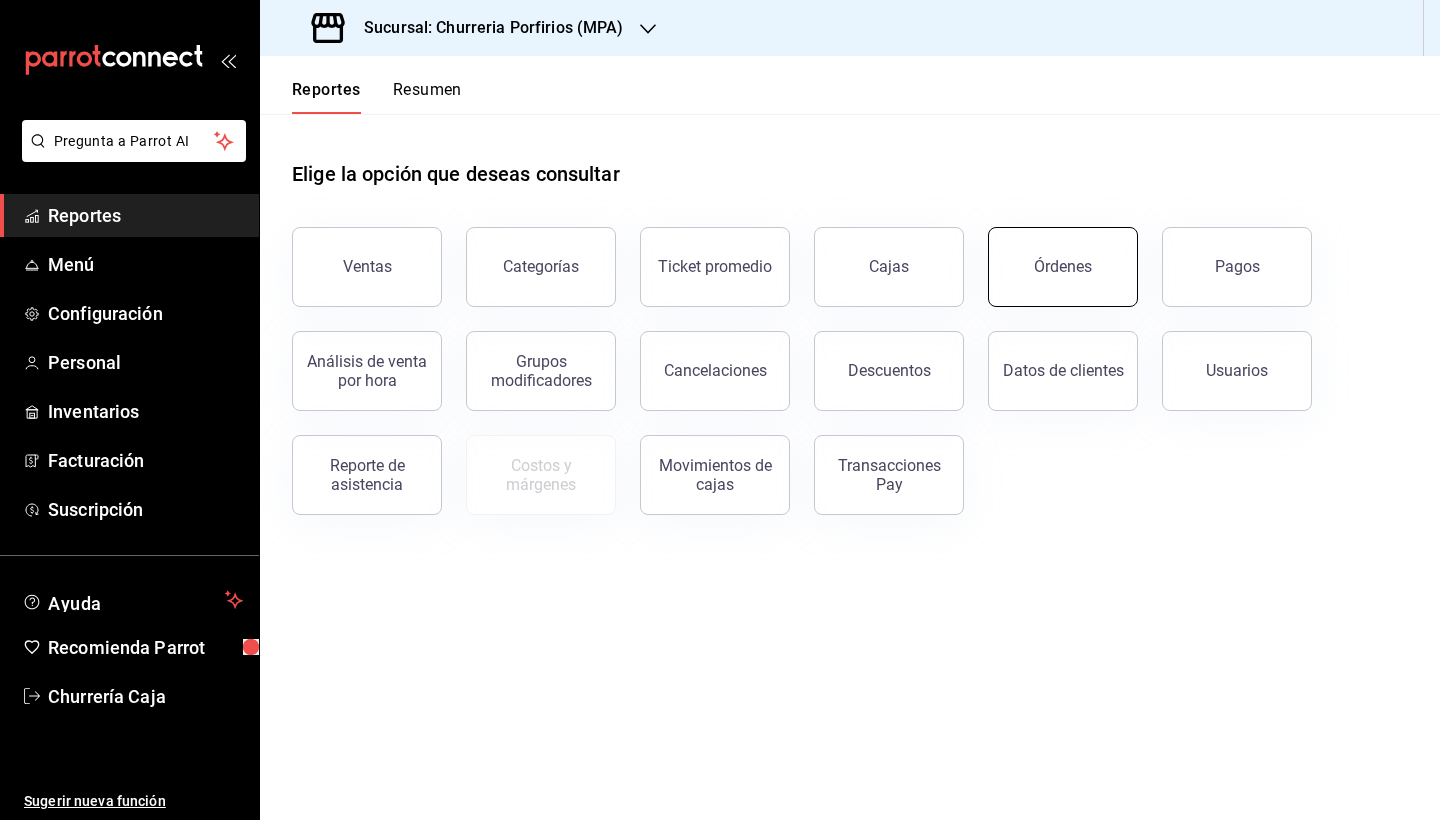 click on "Órdenes" at bounding box center [1063, 266] 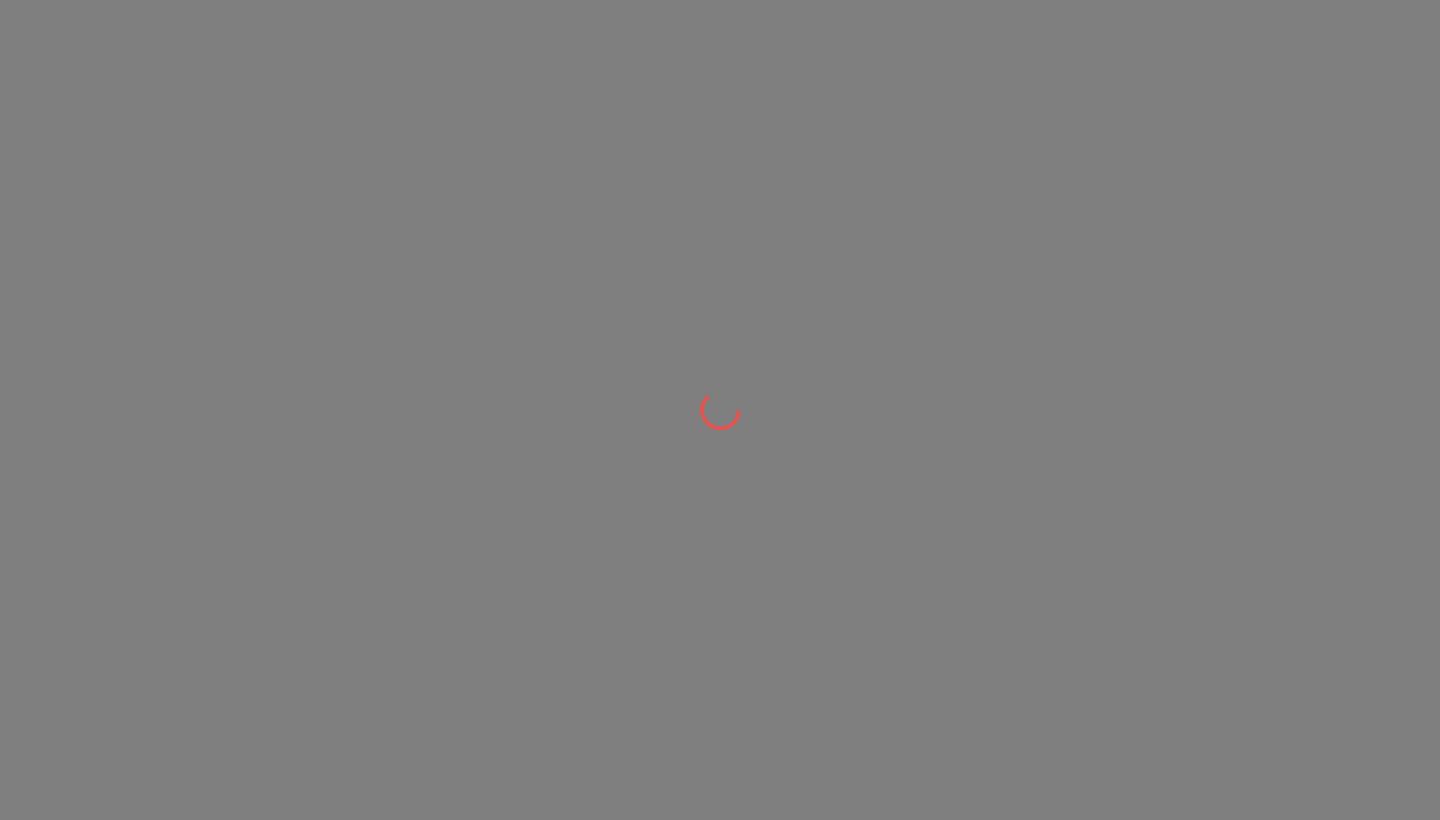 scroll, scrollTop: 0, scrollLeft: 0, axis: both 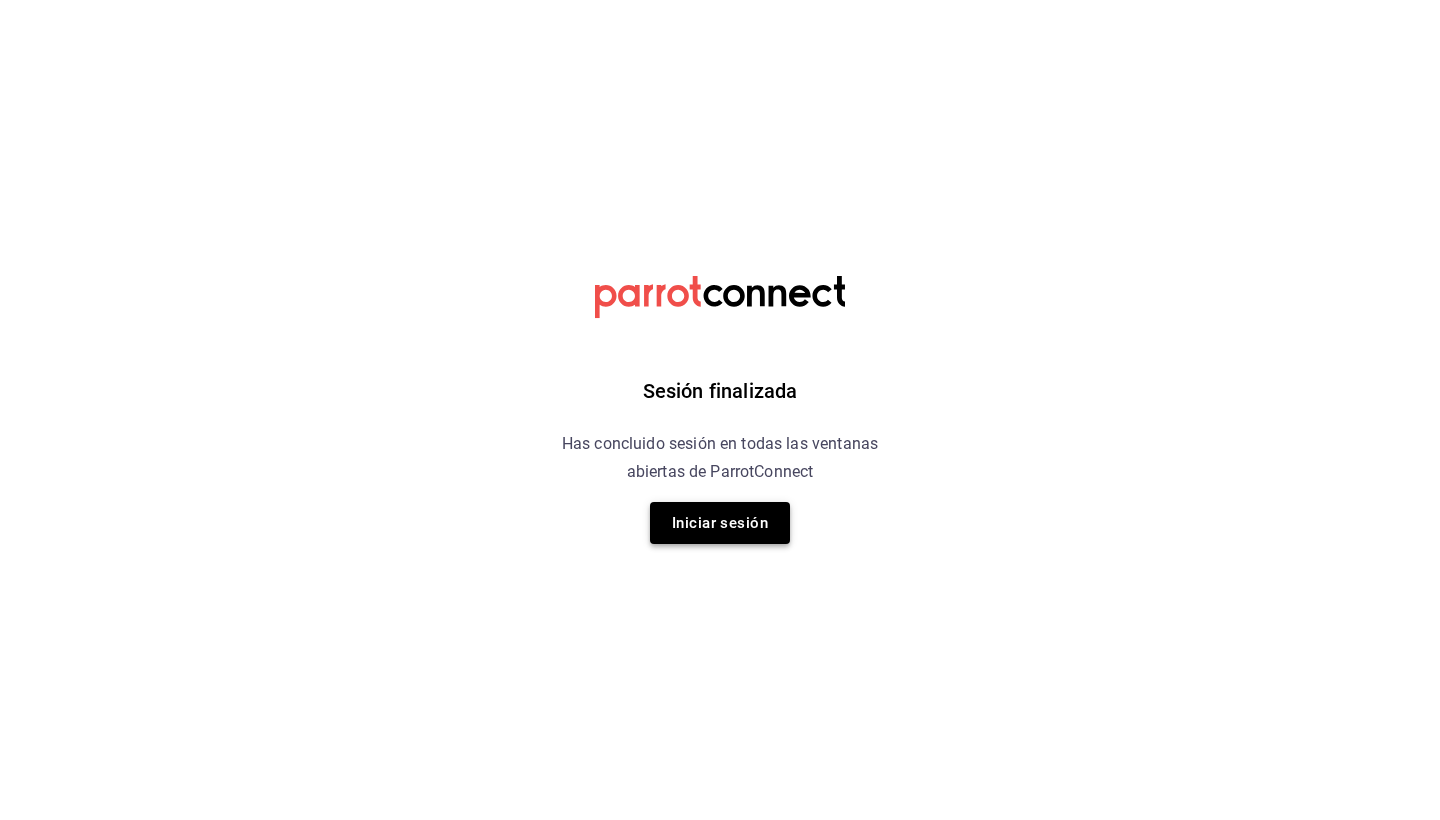 click on "Iniciar sesión" at bounding box center [720, 523] 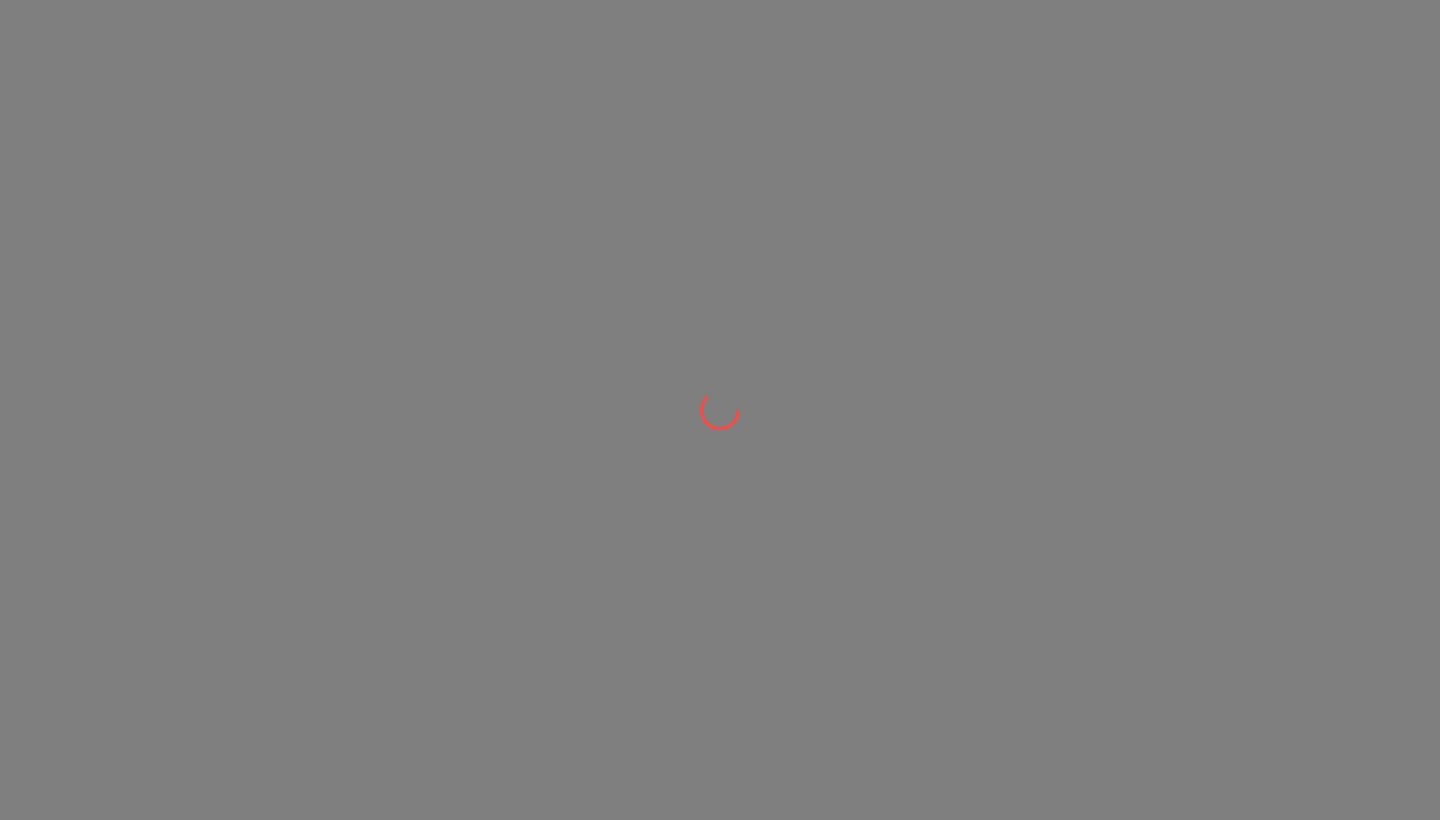 scroll, scrollTop: 0, scrollLeft: 0, axis: both 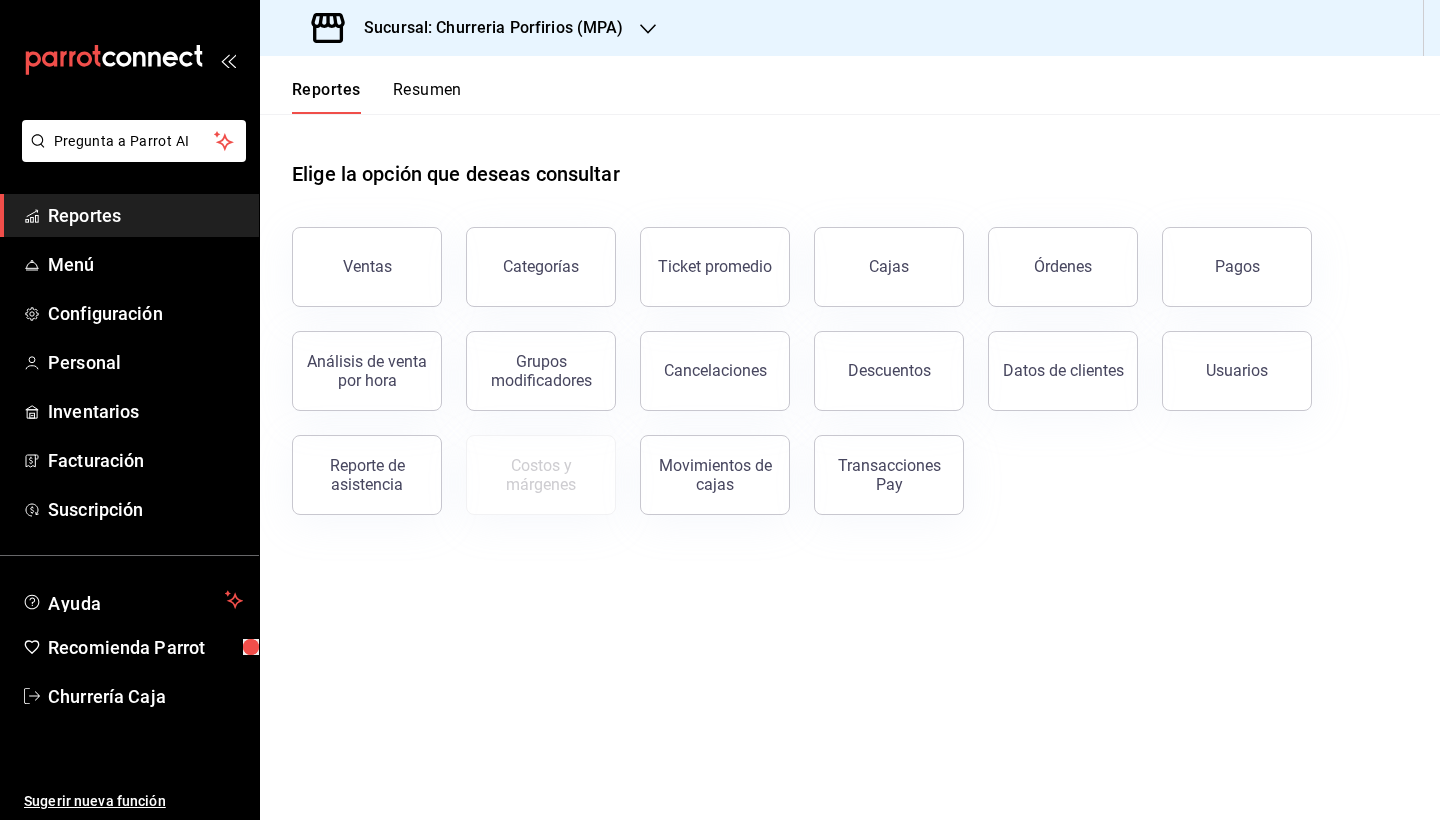 click on "Resumen" at bounding box center (427, 97) 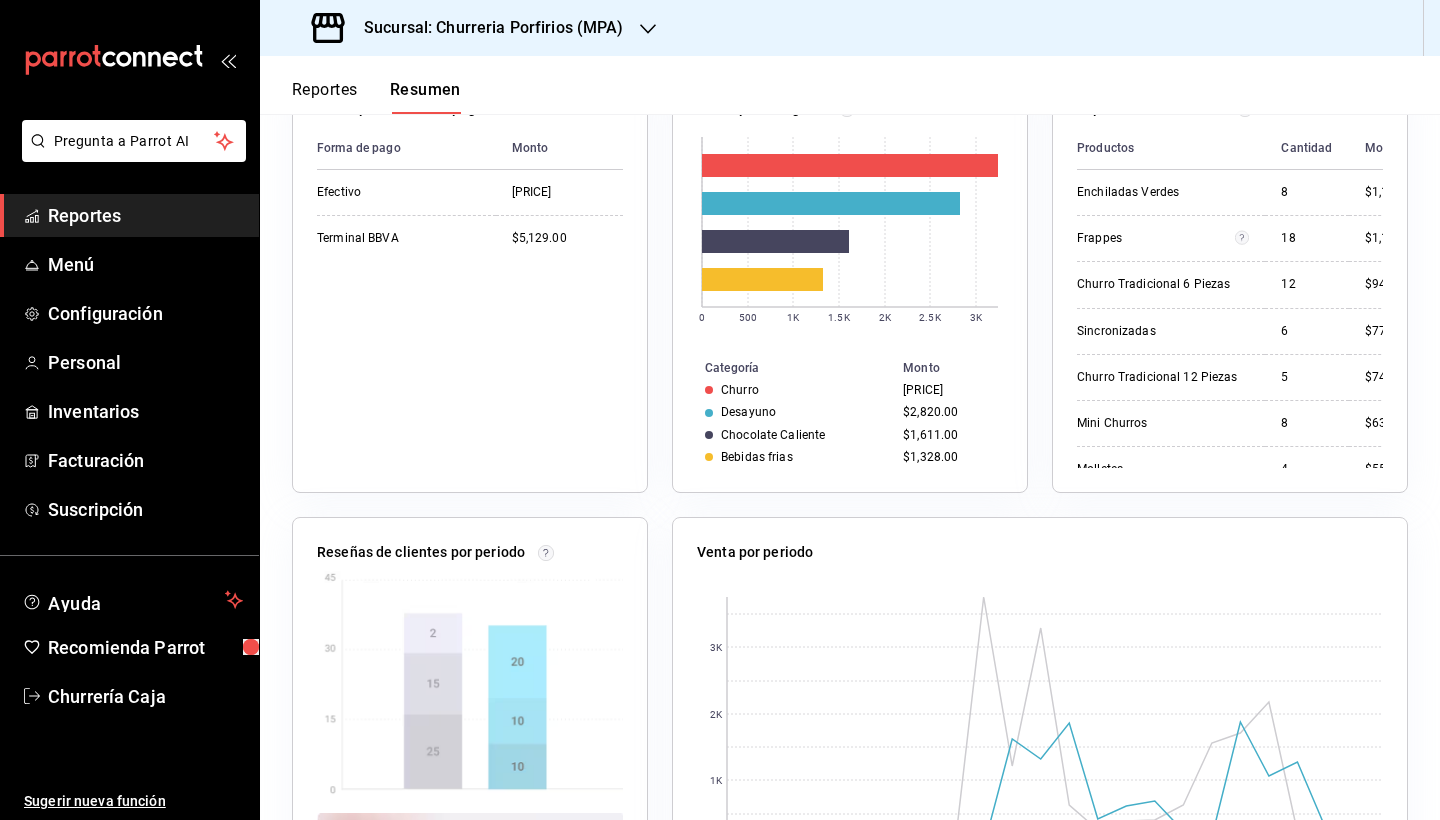 scroll, scrollTop: 383, scrollLeft: 0, axis: vertical 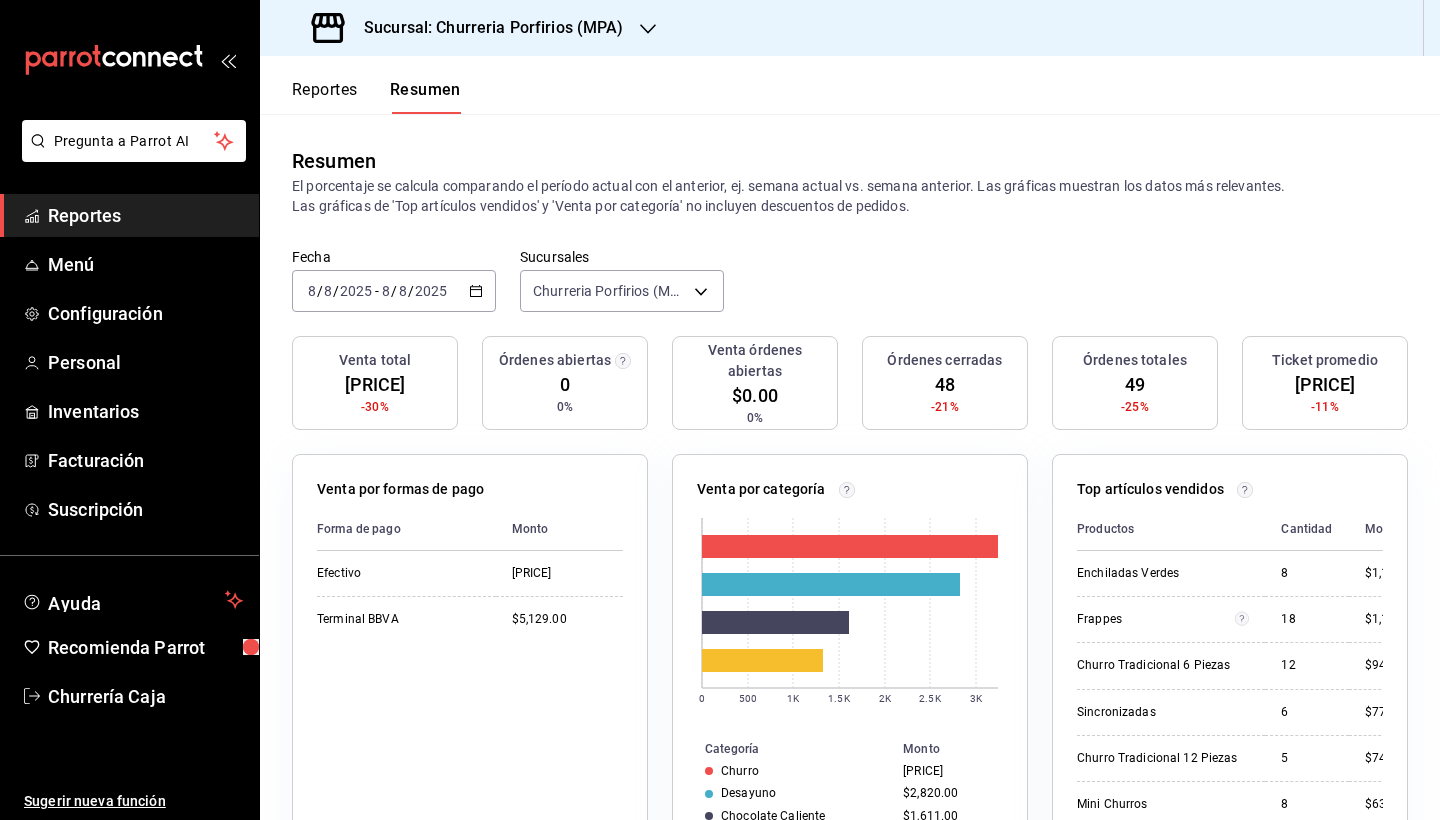 click on "Reportes" at bounding box center [325, 97] 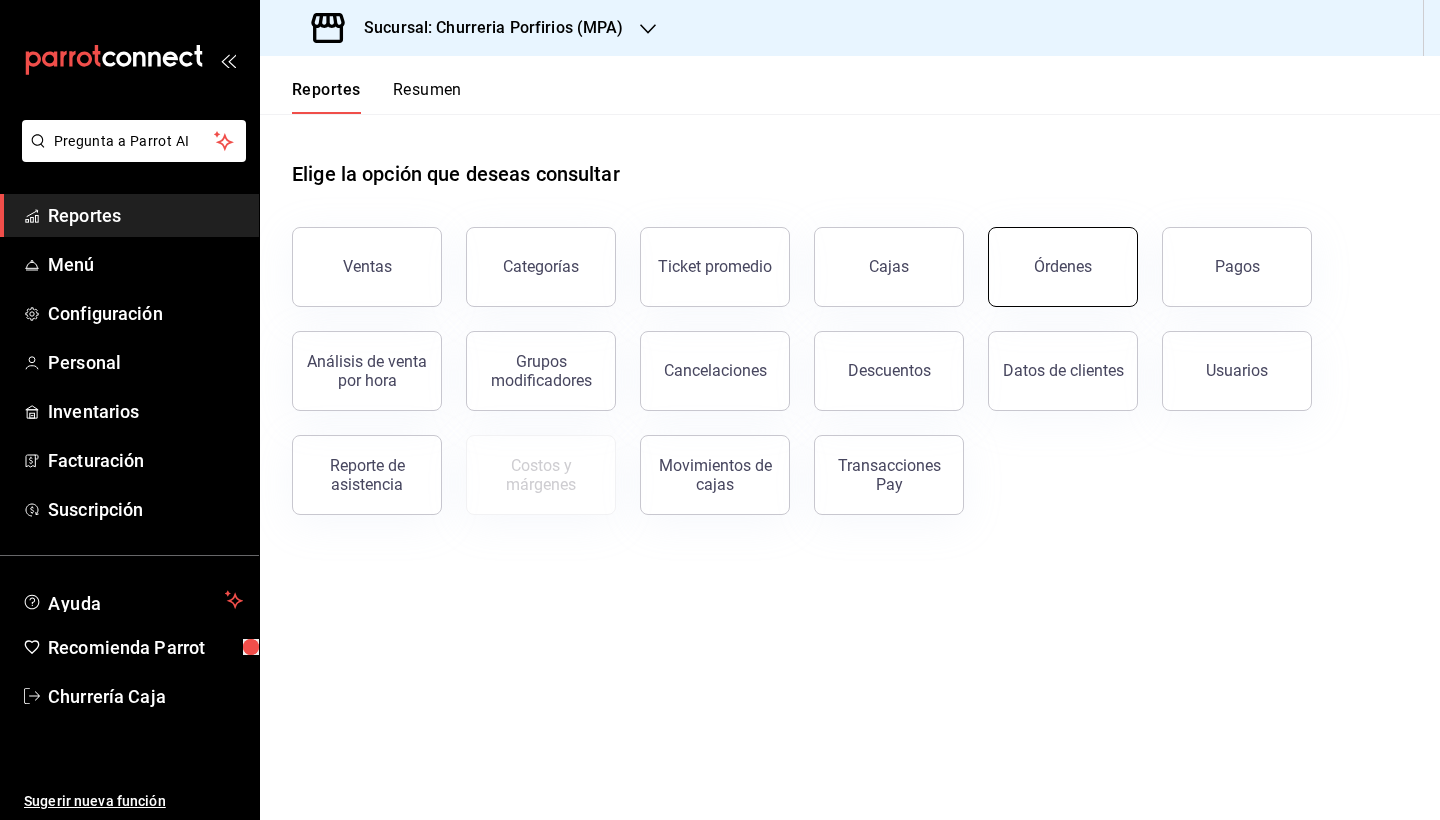 click on "Órdenes" at bounding box center (1063, 266) 